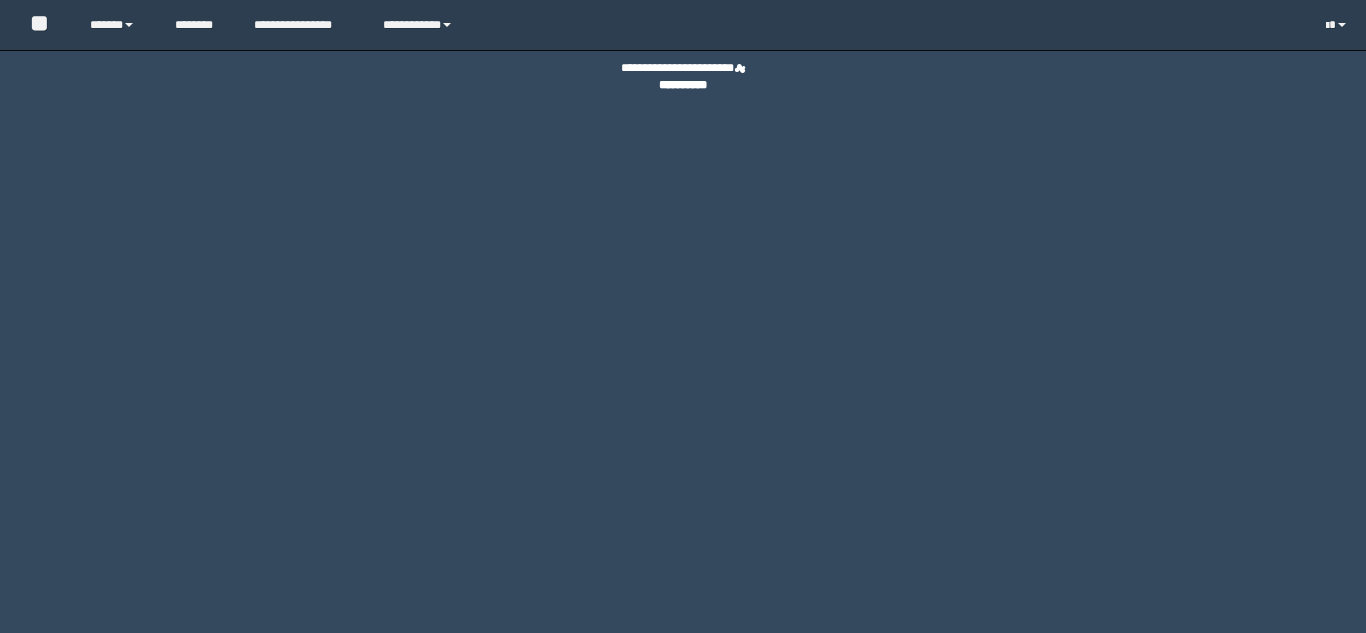 scroll, scrollTop: 0, scrollLeft: 0, axis: both 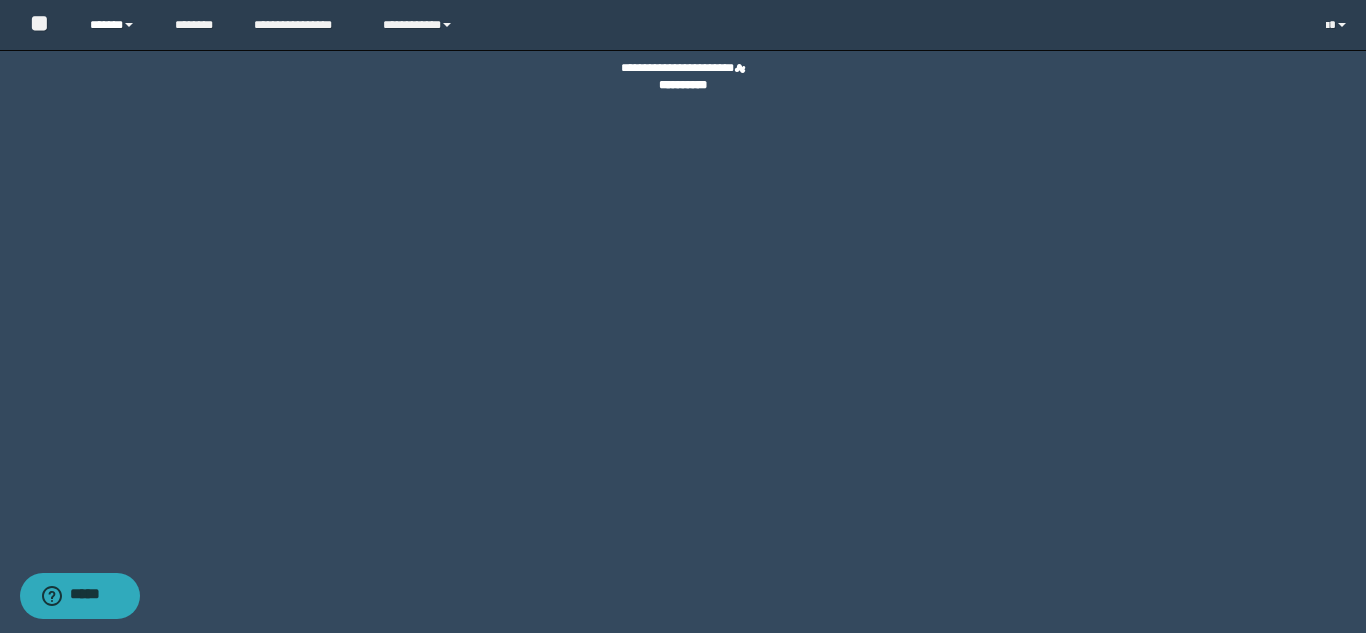 click on "******" at bounding box center (117, 25) 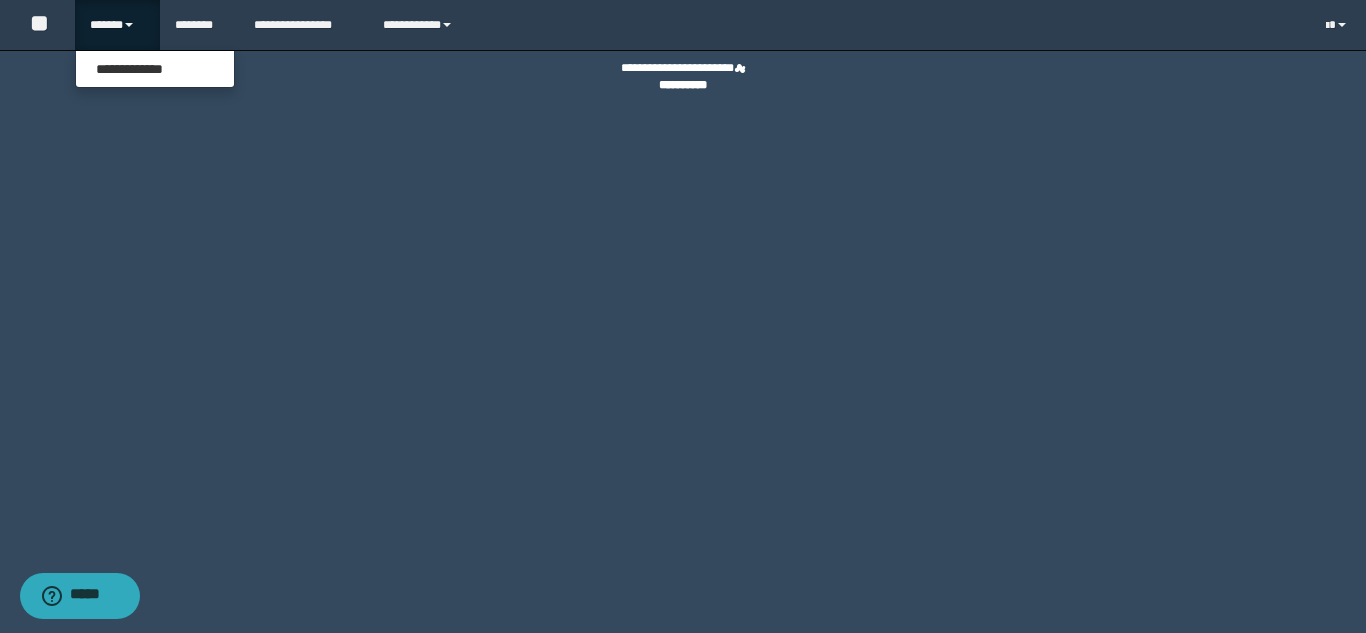 click at bounding box center (129, 25) 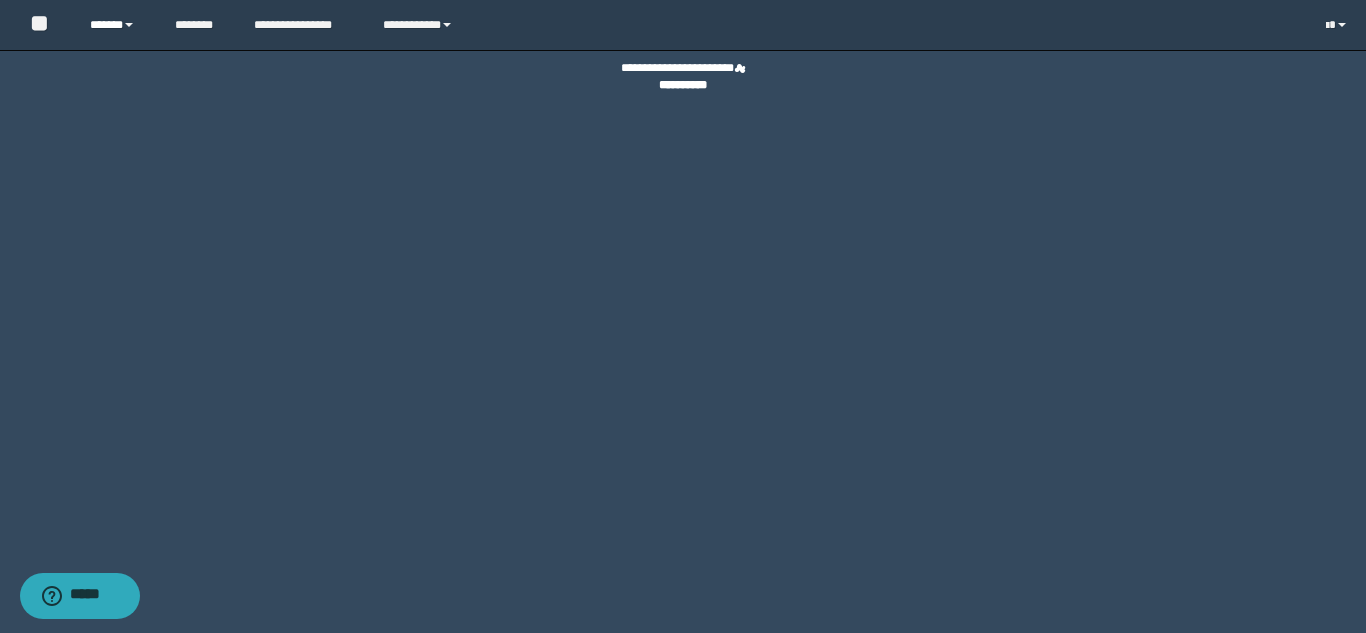 click at bounding box center (129, 25) 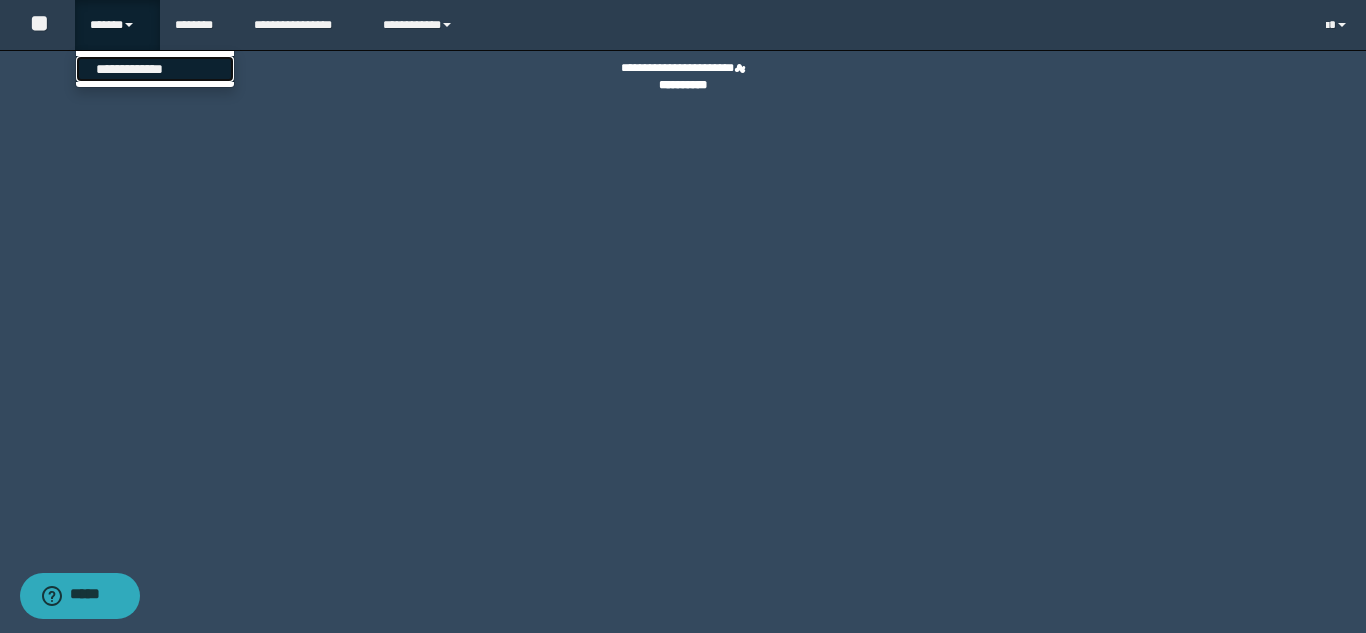 click on "**********" at bounding box center [155, 69] 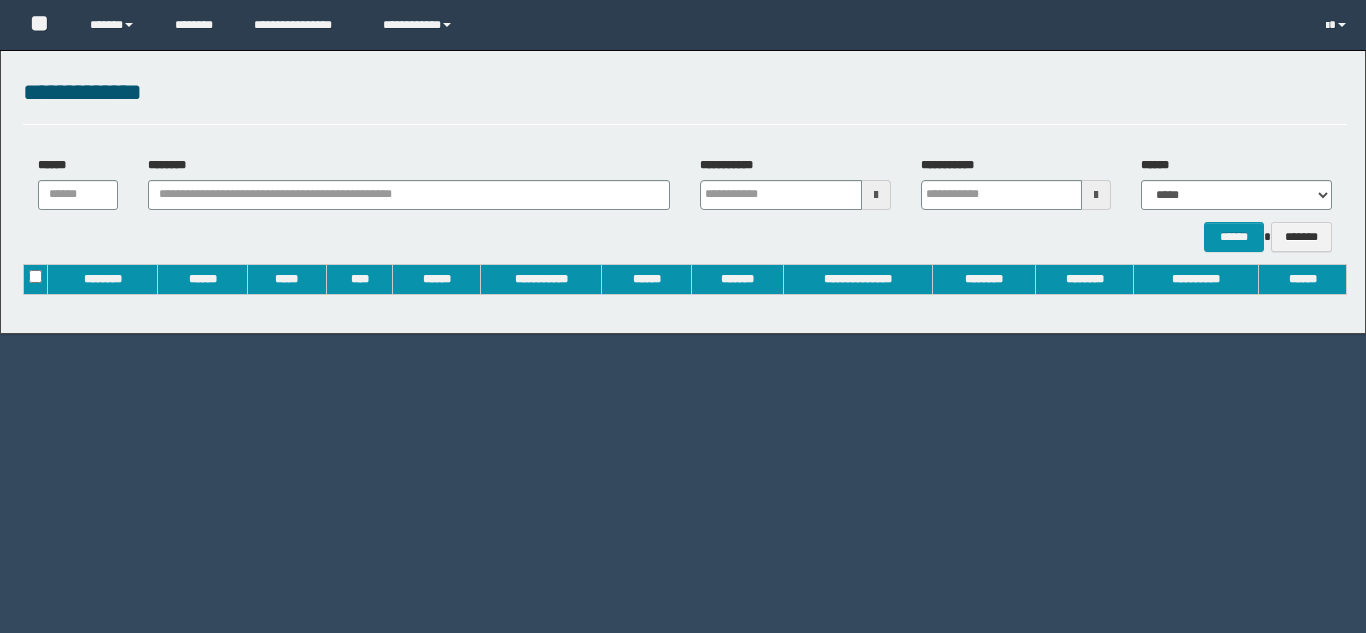 scroll, scrollTop: 0, scrollLeft: 0, axis: both 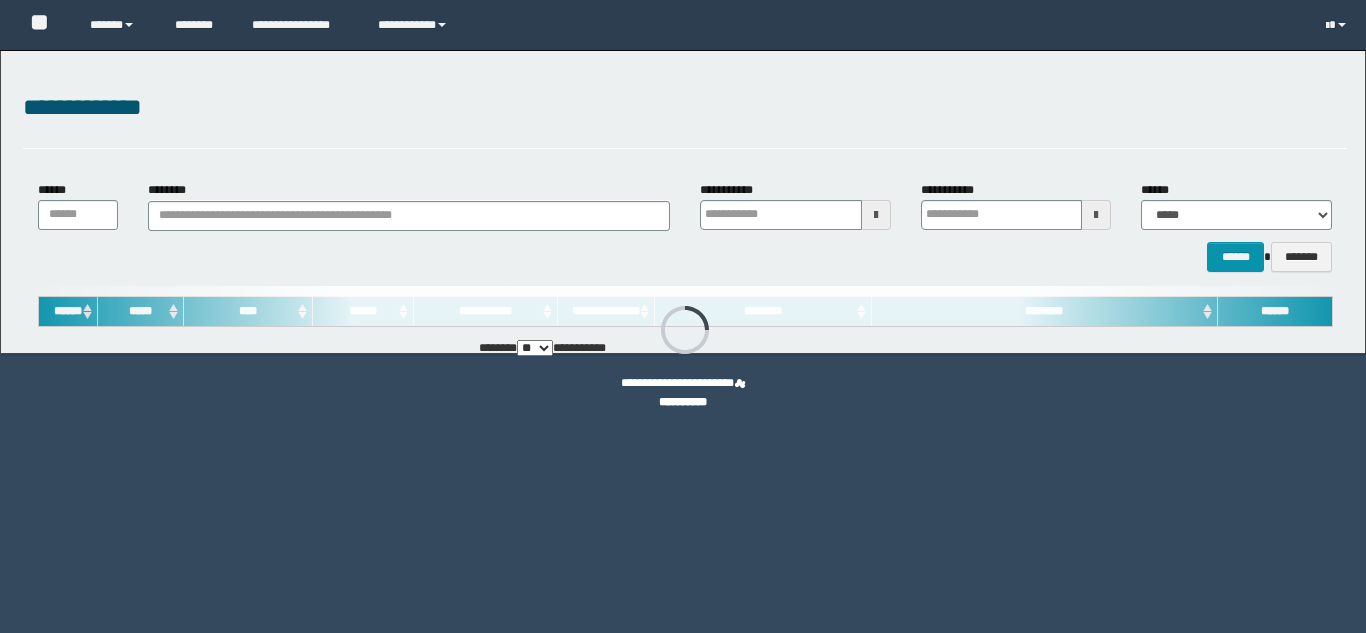 type on "**********" 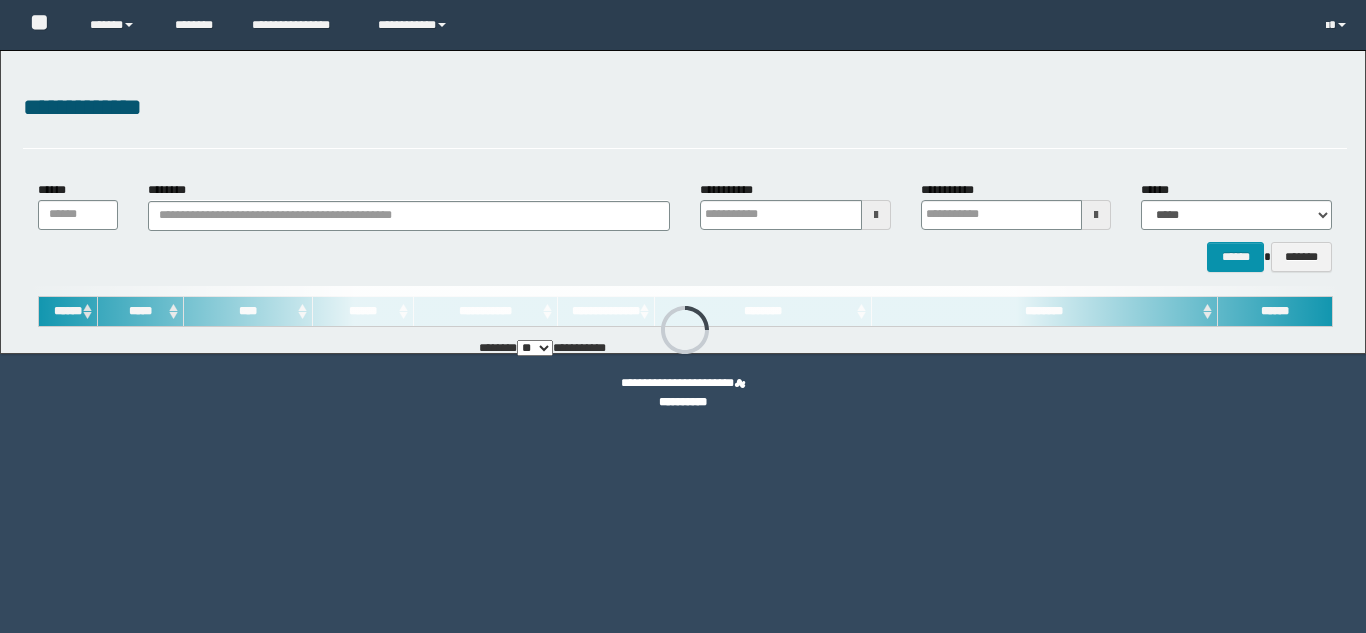 type on "**********" 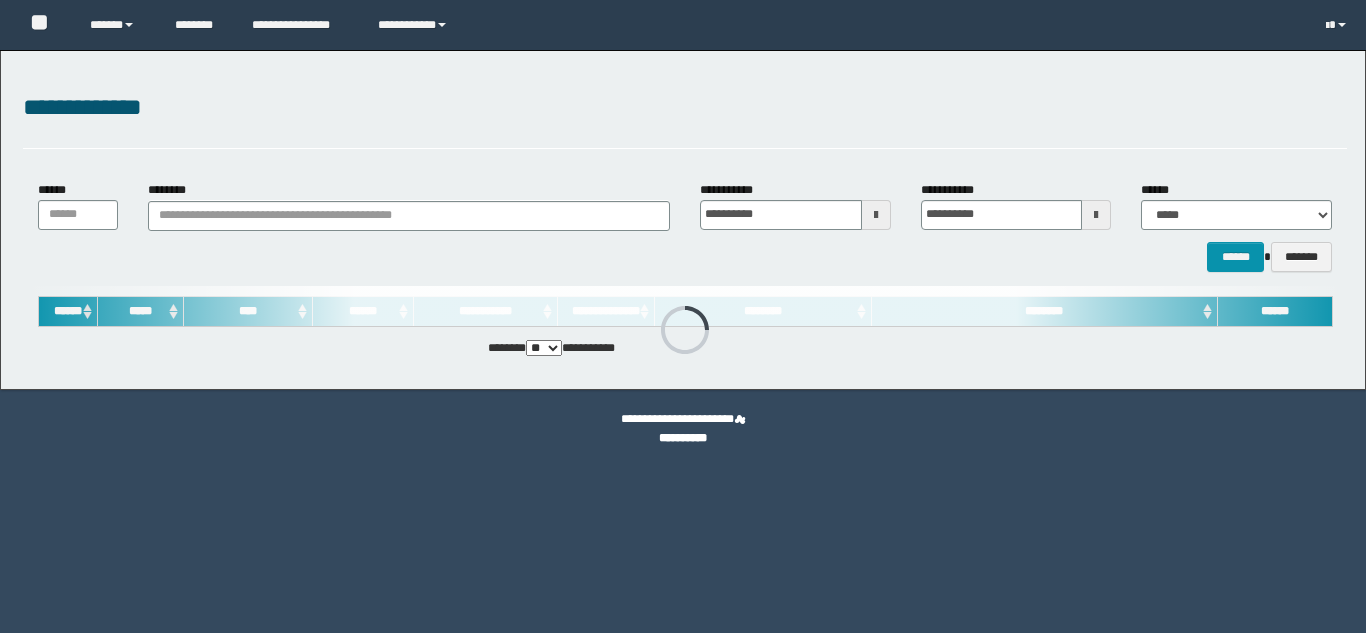 scroll, scrollTop: 0, scrollLeft: 0, axis: both 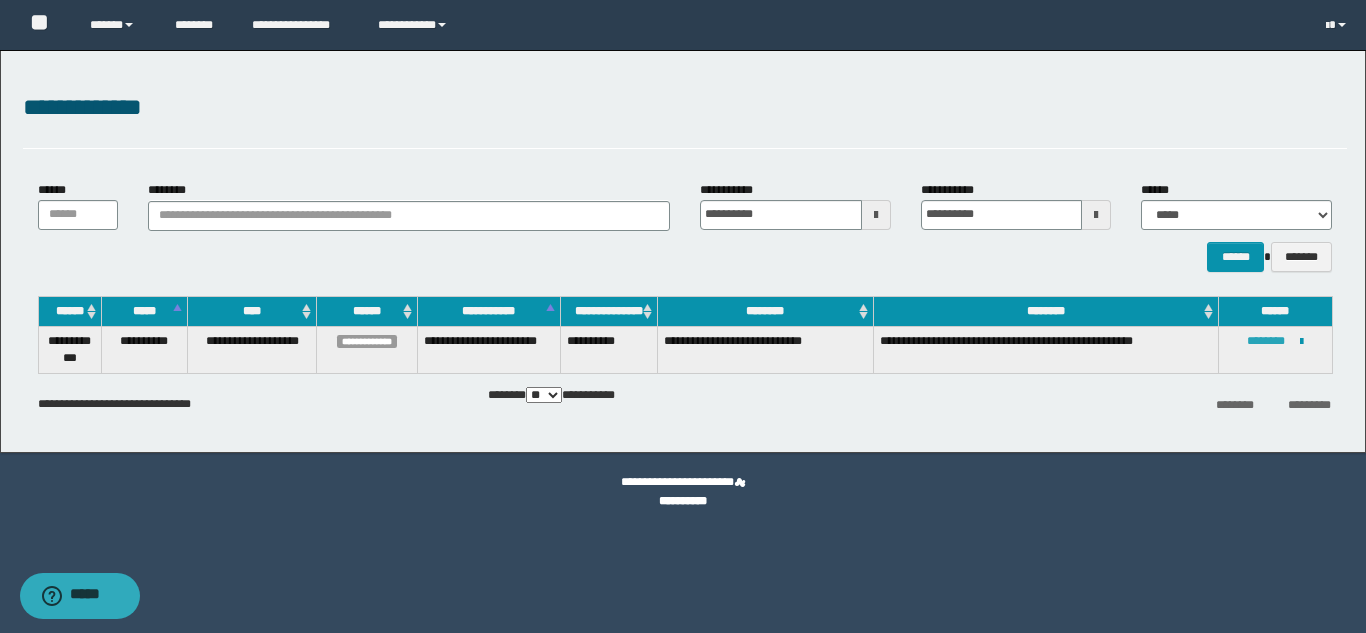 click on "********" at bounding box center (1266, 341) 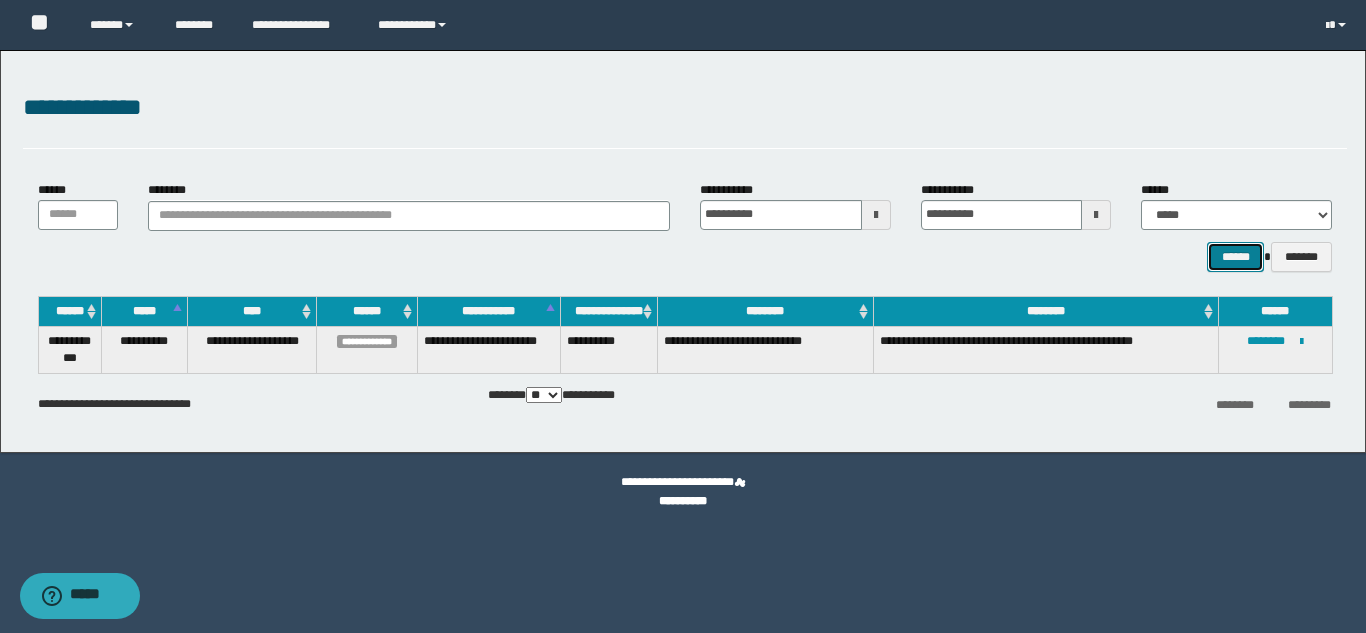 click on "******" at bounding box center [1235, 257] 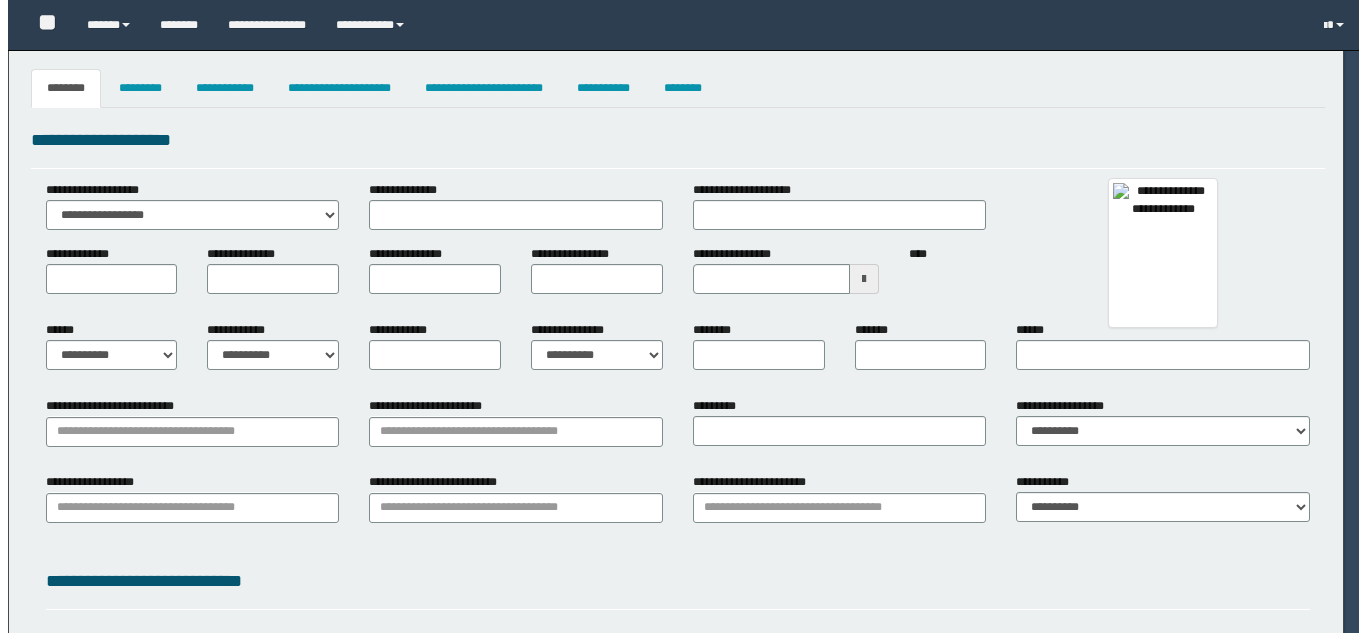 scroll, scrollTop: 0, scrollLeft: 0, axis: both 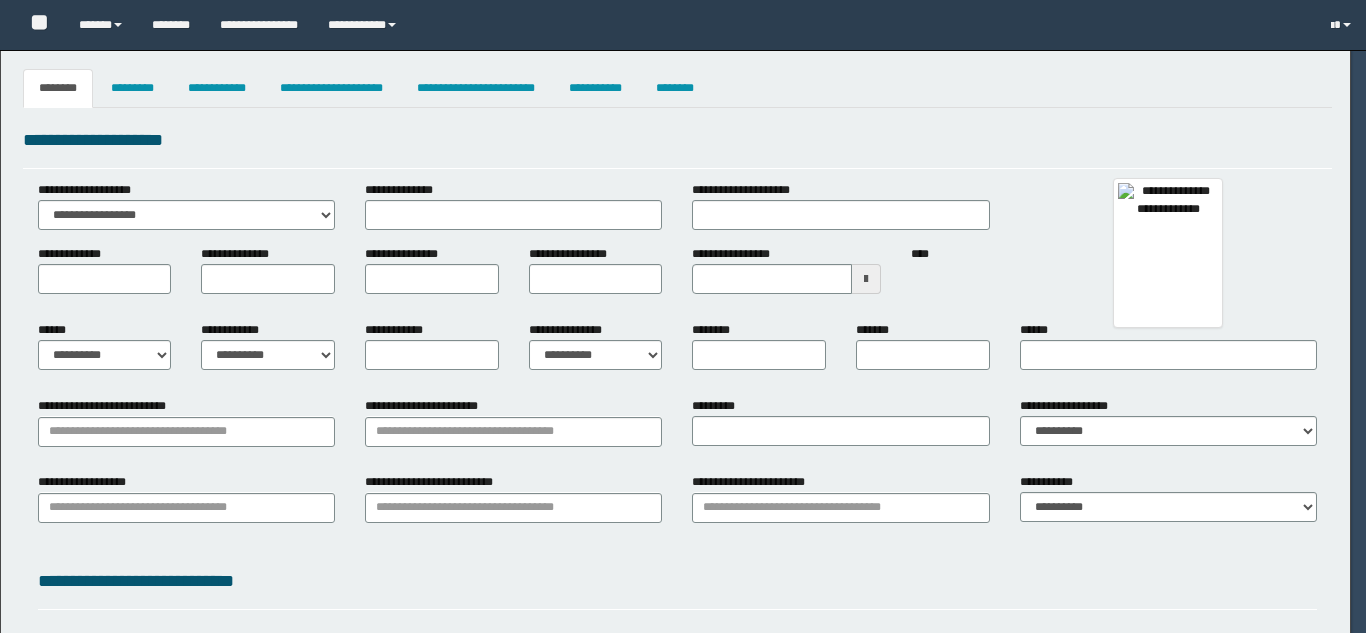 type on "*****" 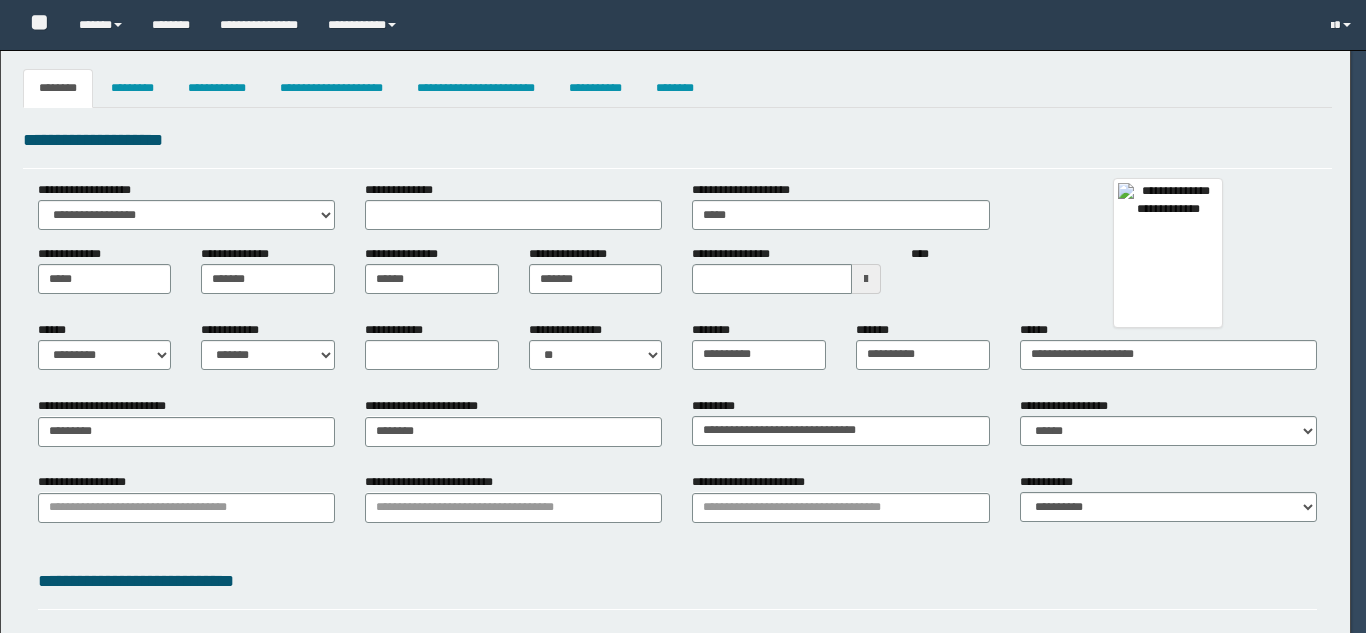 type on "********" 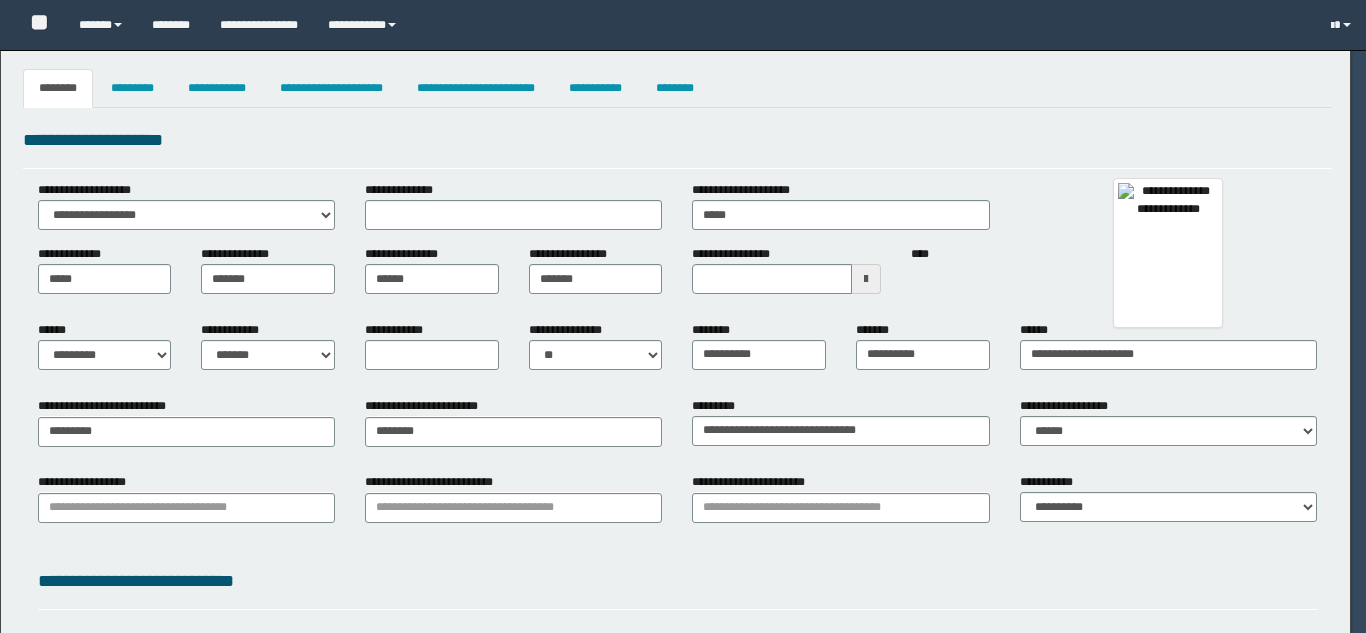 type on "*******" 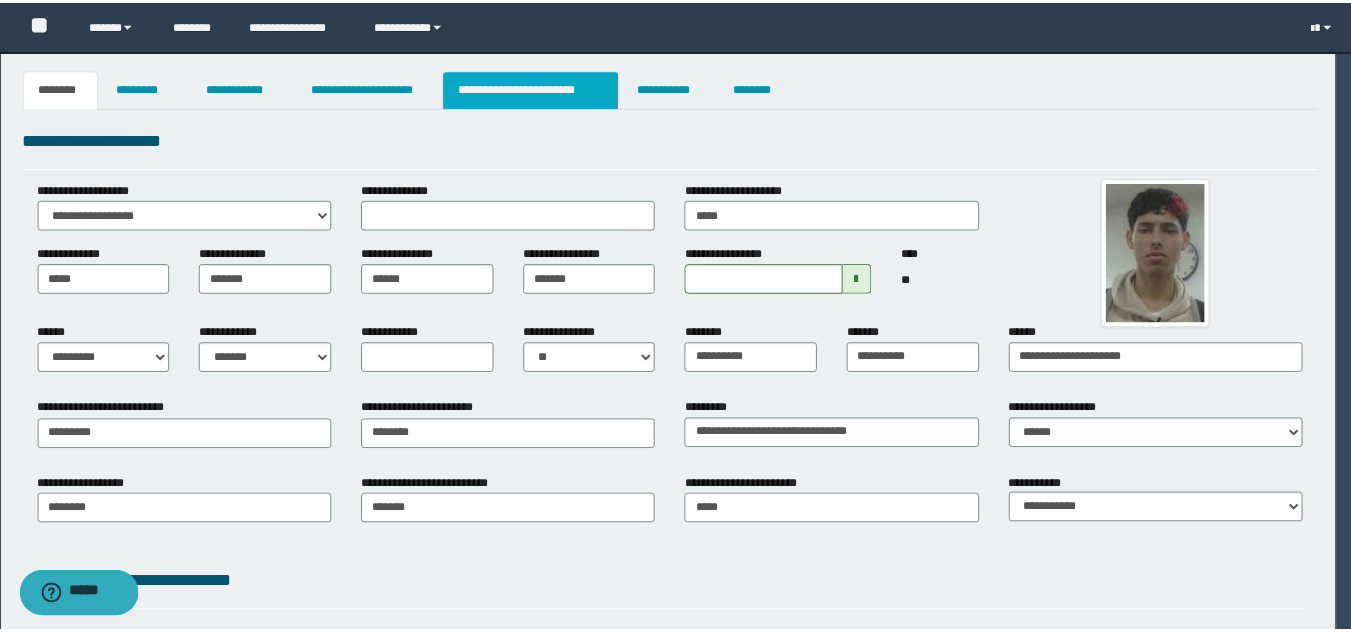 scroll, scrollTop: 0, scrollLeft: 0, axis: both 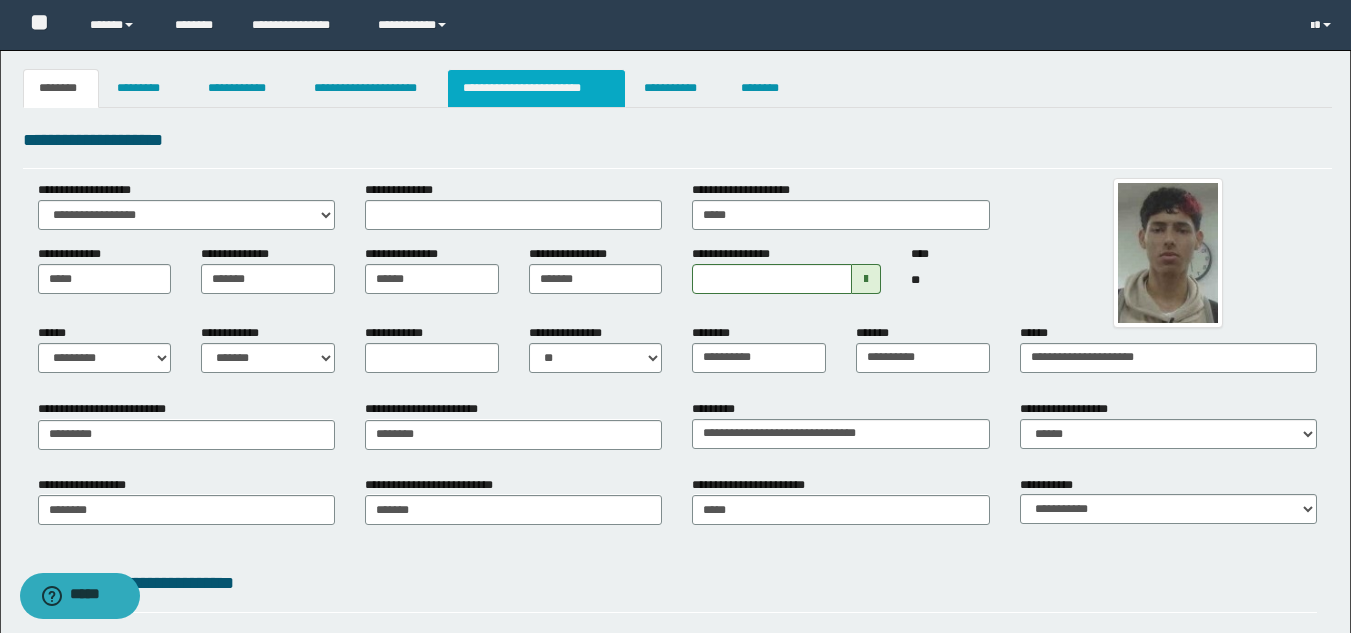 click on "**********" at bounding box center (537, 88) 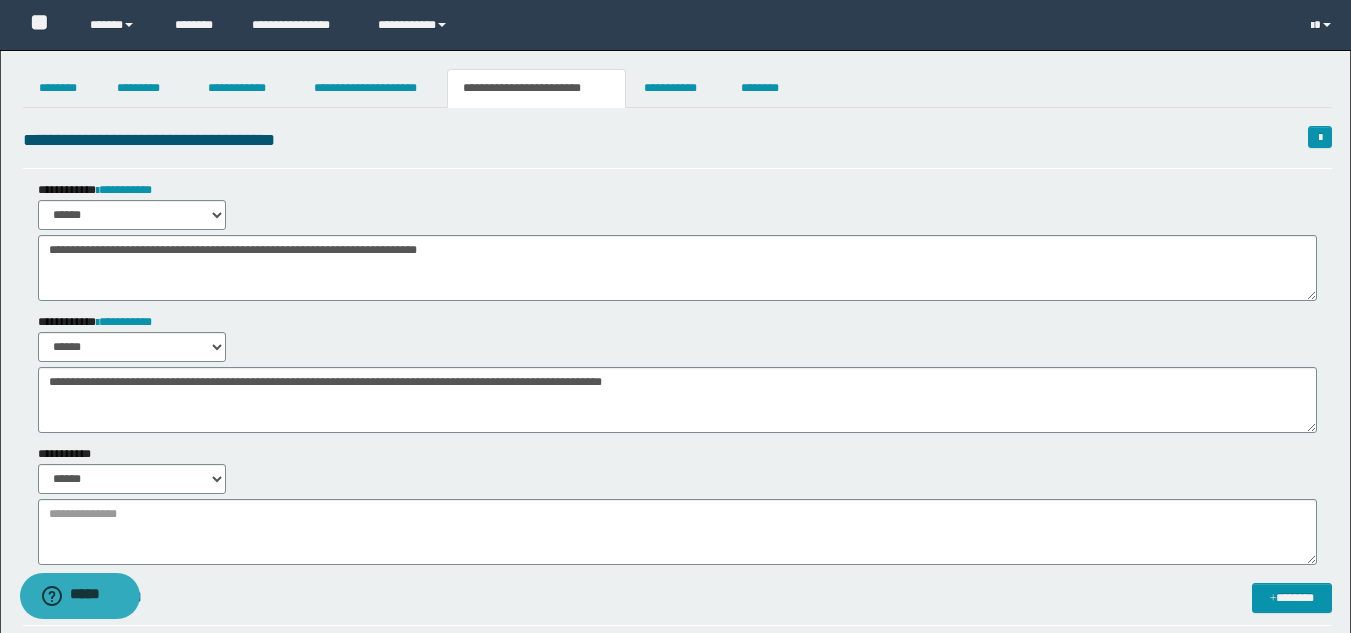 scroll, scrollTop: 200, scrollLeft: 0, axis: vertical 